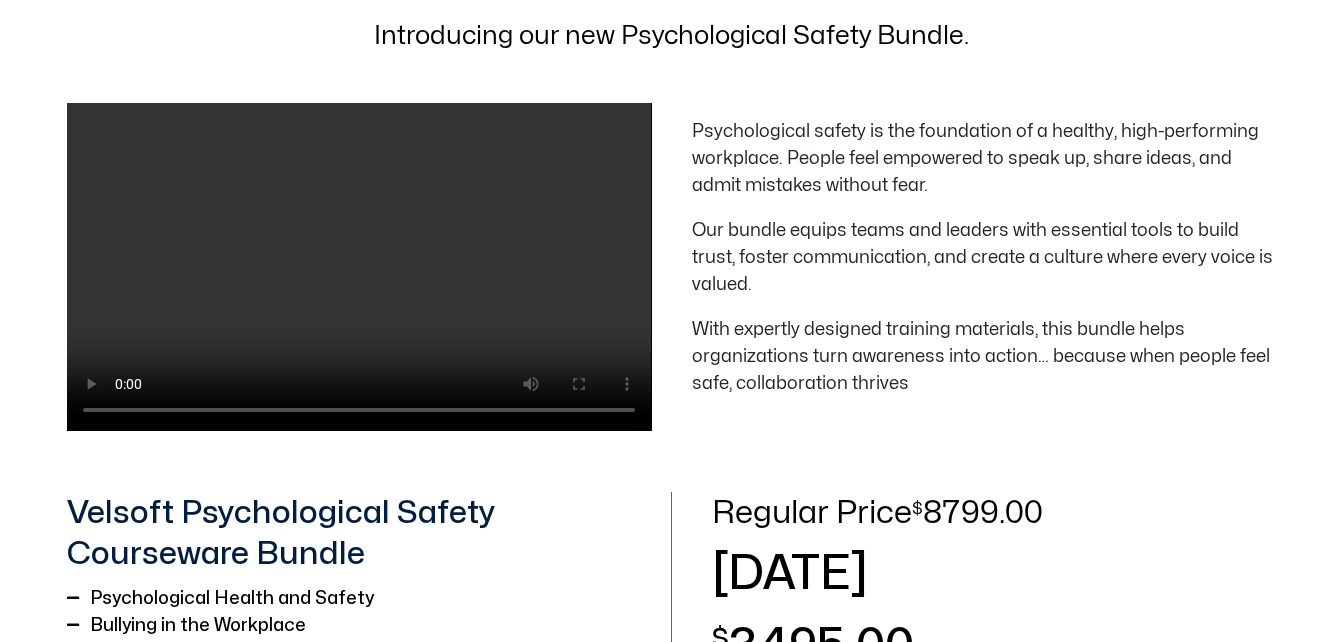 scroll, scrollTop: 600, scrollLeft: 0, axis: vertical 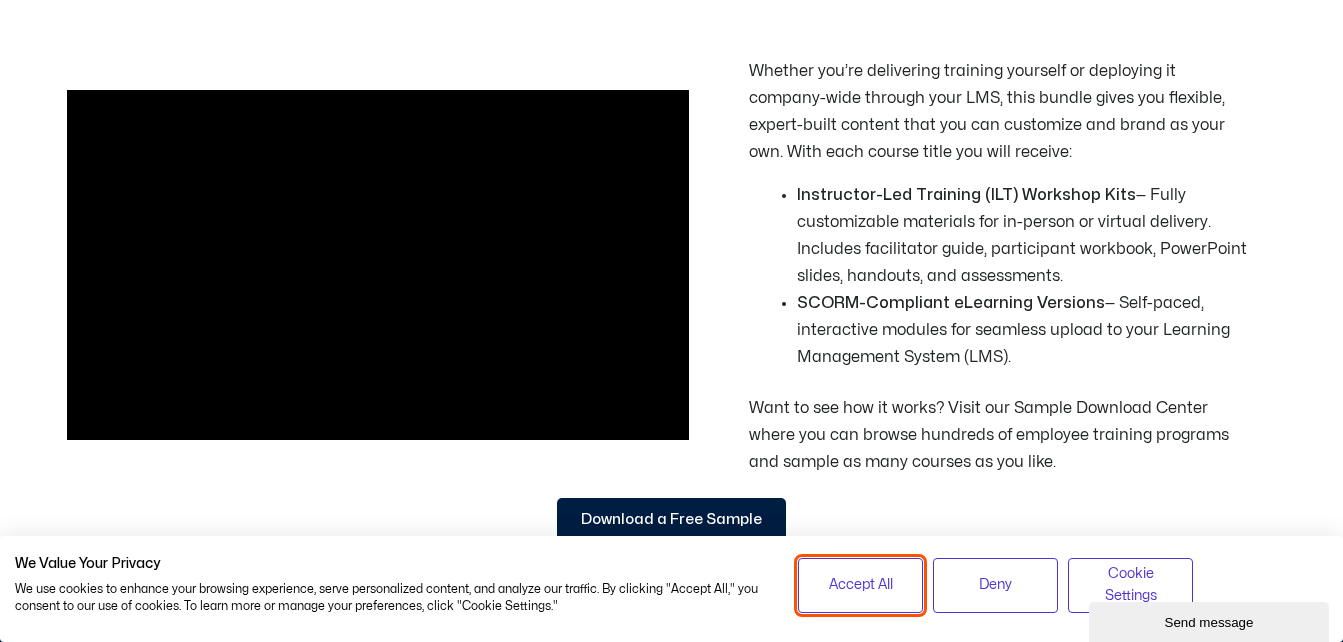 click on "Accept All" at bounding box center (861, 585) 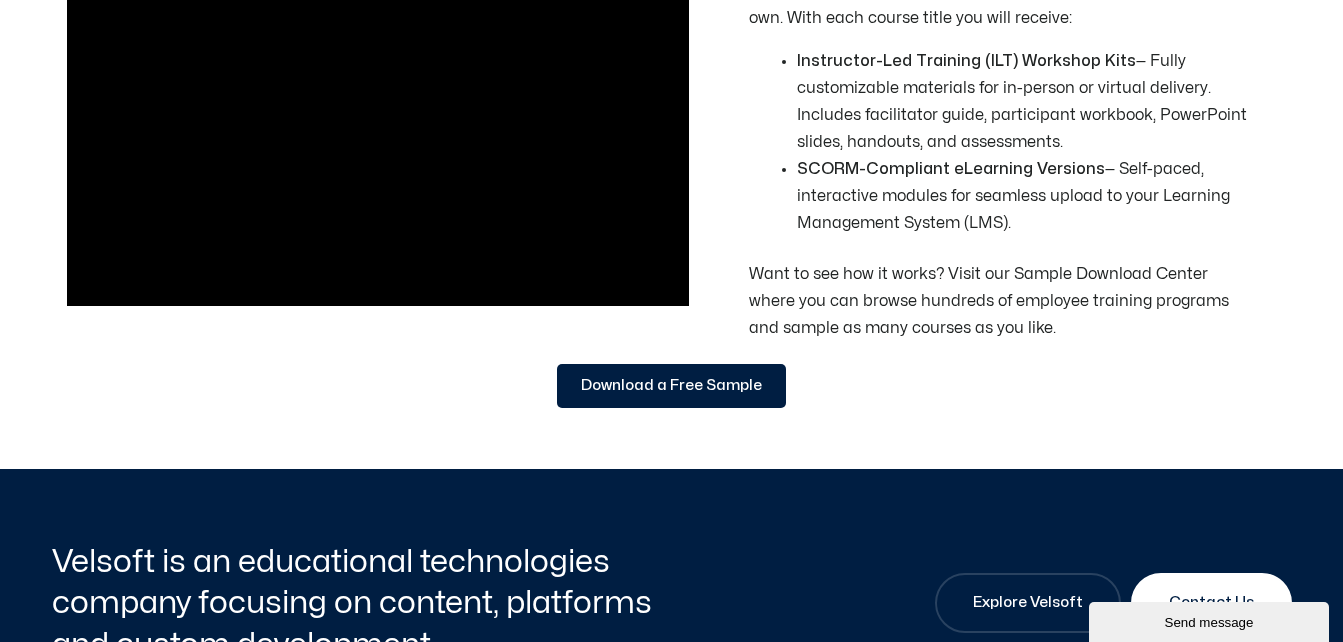 scroll, scrollTop: 2400, scrollLeft: 0, axis: vertical 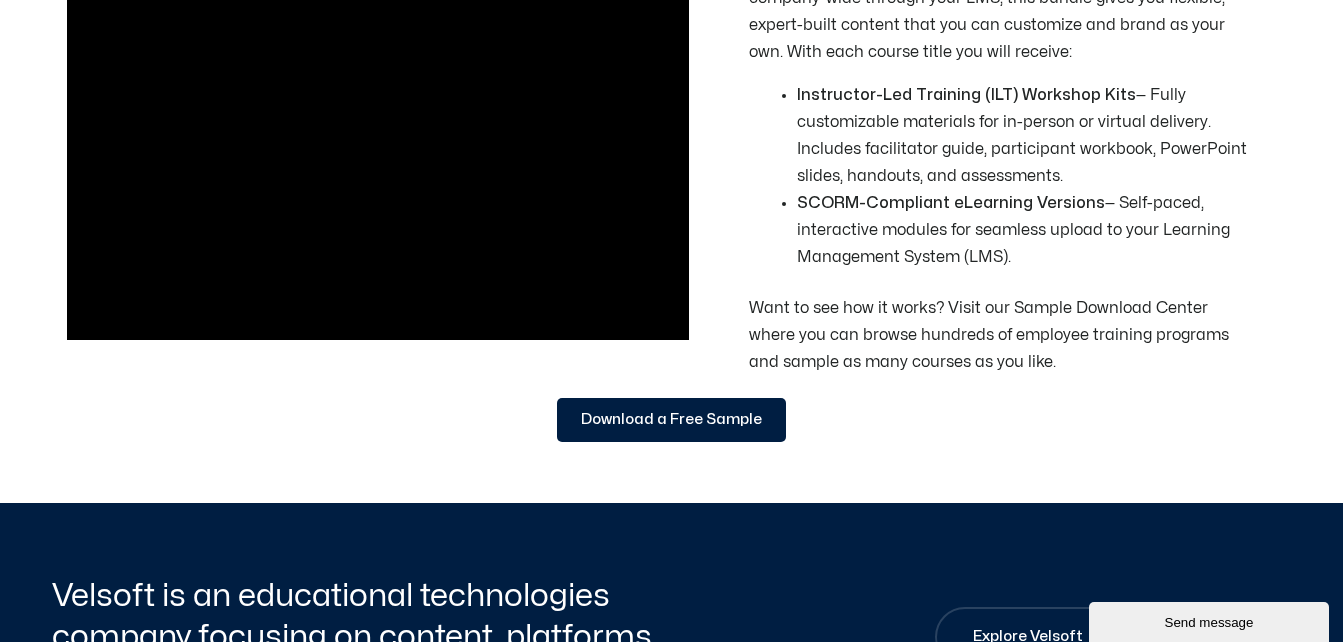 click on "Send message" at bounding box center (1209, 622) 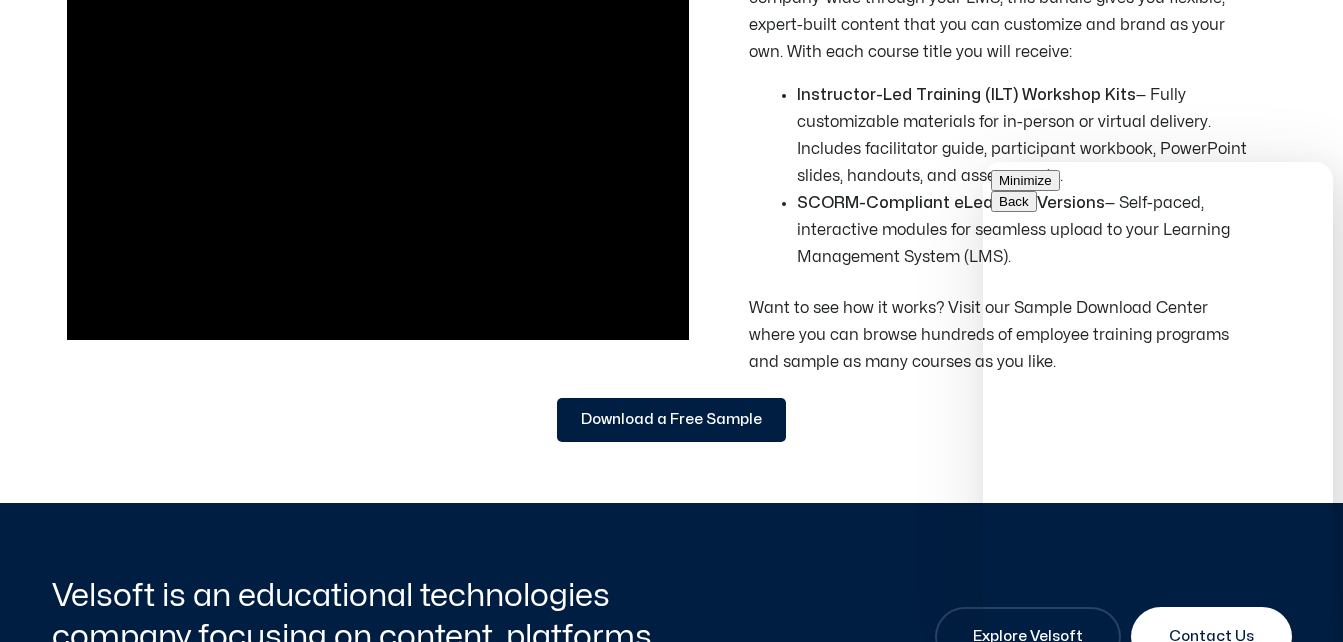click on "* [NAME]" at bounding box center (1172, 776) 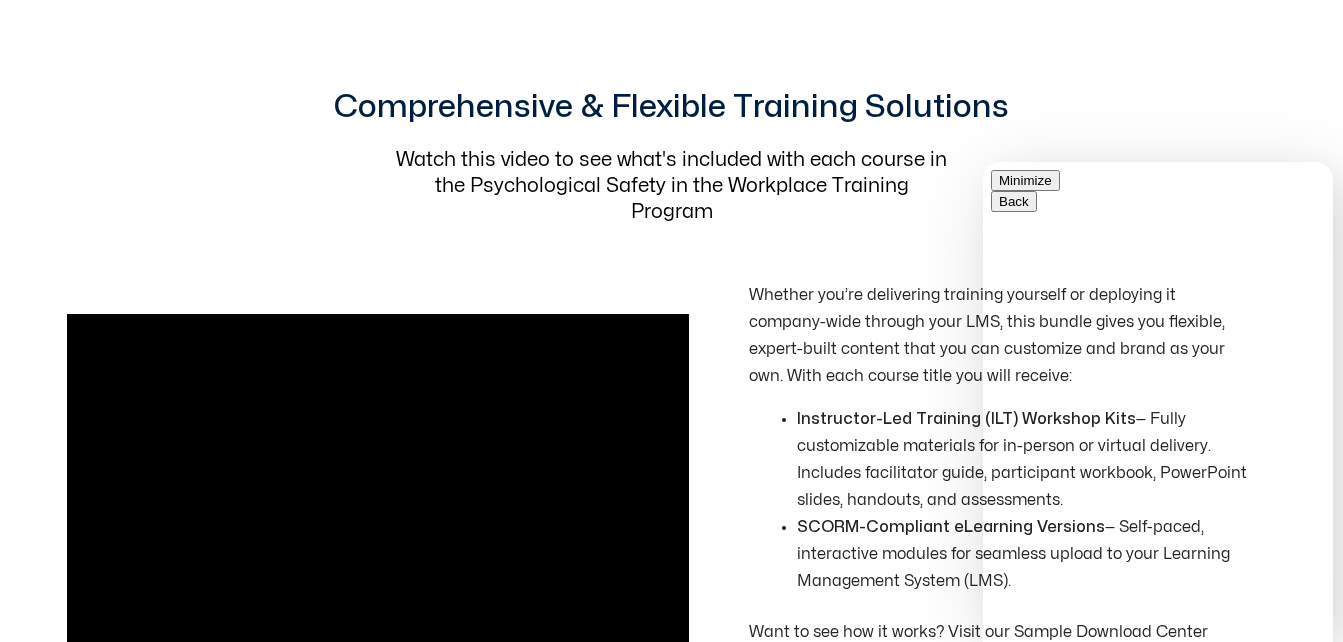 scroll, scrollTop: 0, scrollLeft: 0, axis: both 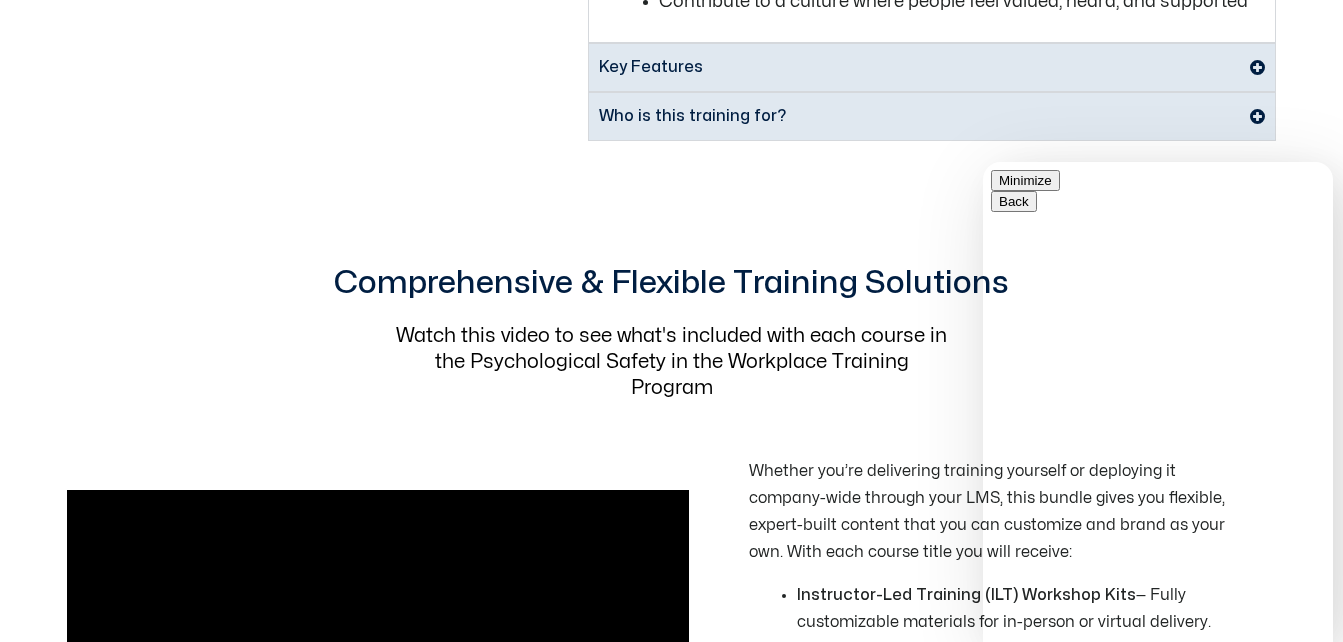 type on "**********" 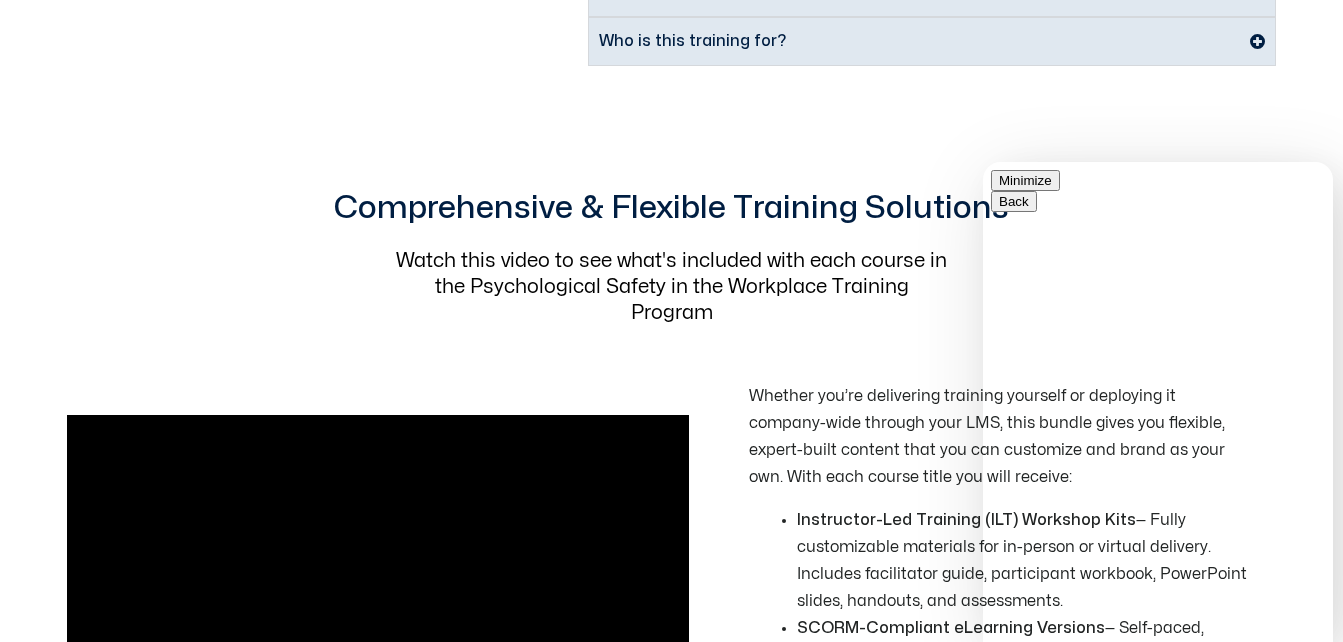 scroll, scrollTop: 2000, scrollLeft: 0, axis: vertical 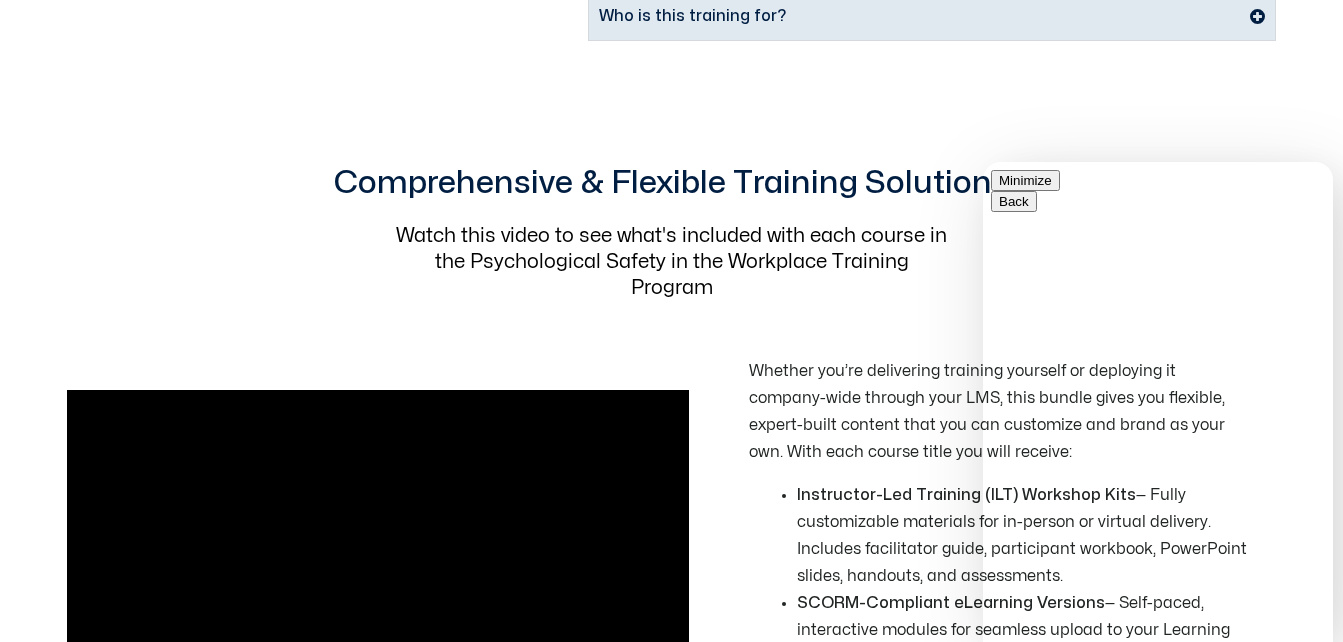 type on "**********" 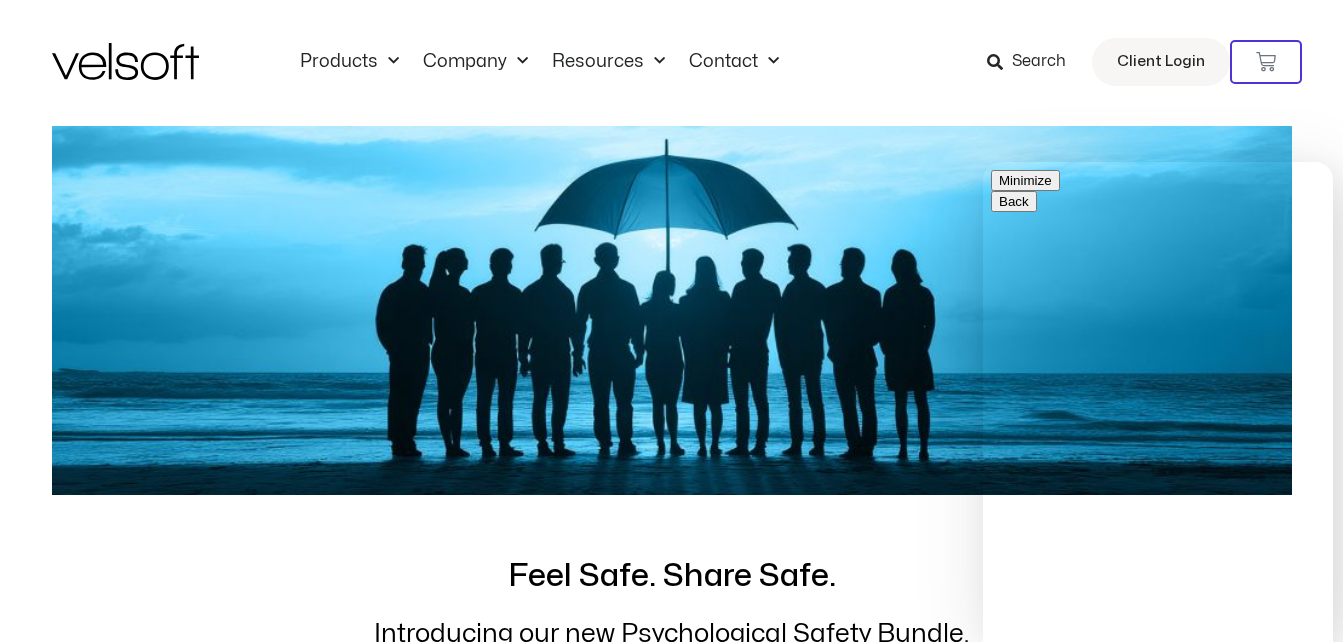 scroll, scrollTop: 0, scrollLeft: 0, axis: both 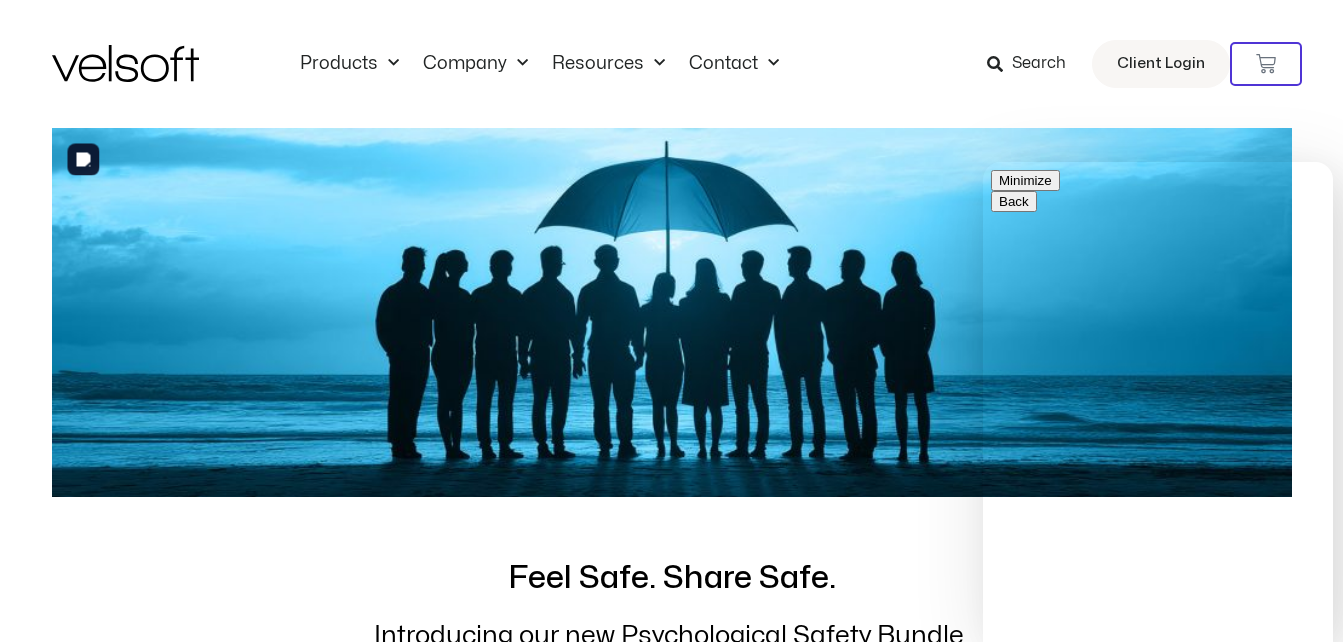 paste on "**********" 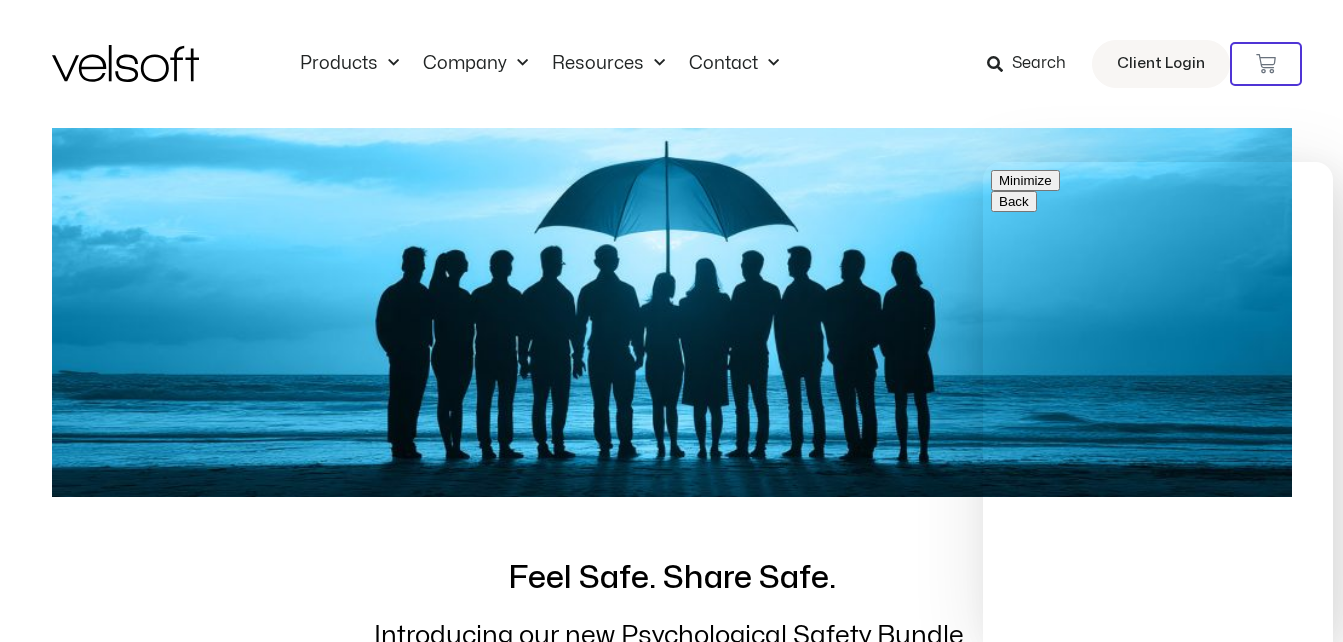 scroll, scrollTop: 181, scrollLeft: 0, axis: vertical 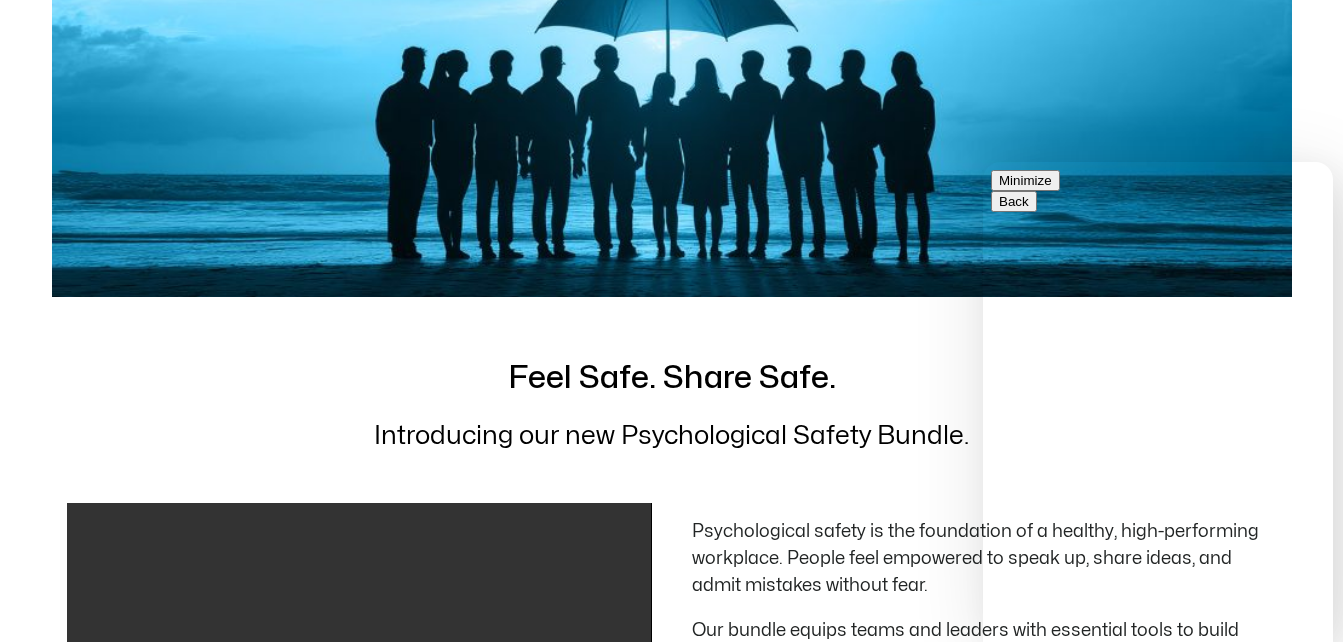 click on "**********" at bounding box center [1140, 889] 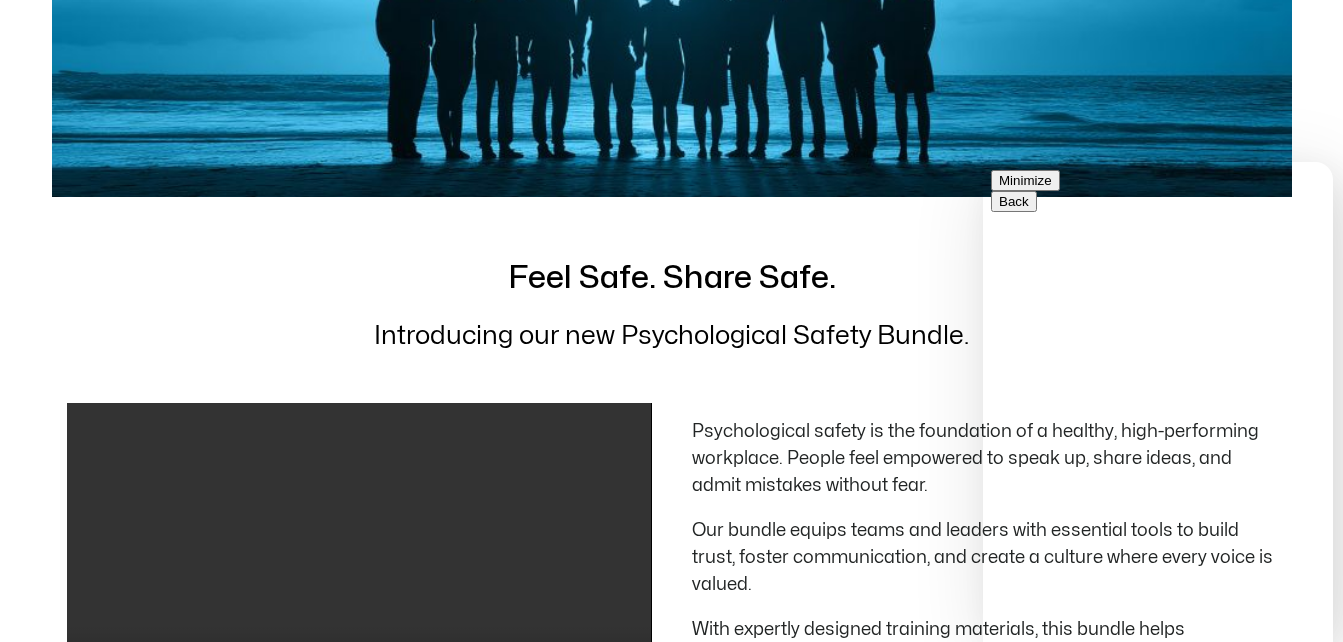 scroll, scrollTop: 400, scrollLeft: 0, axis: vertical 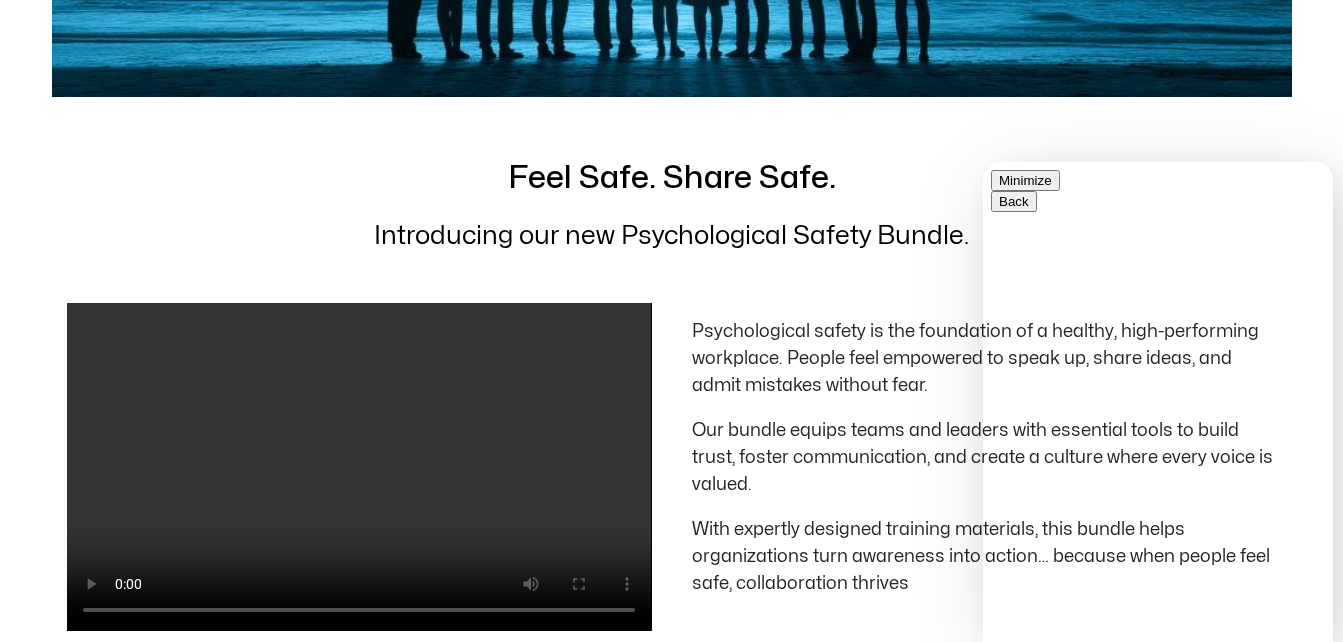type on "**********" 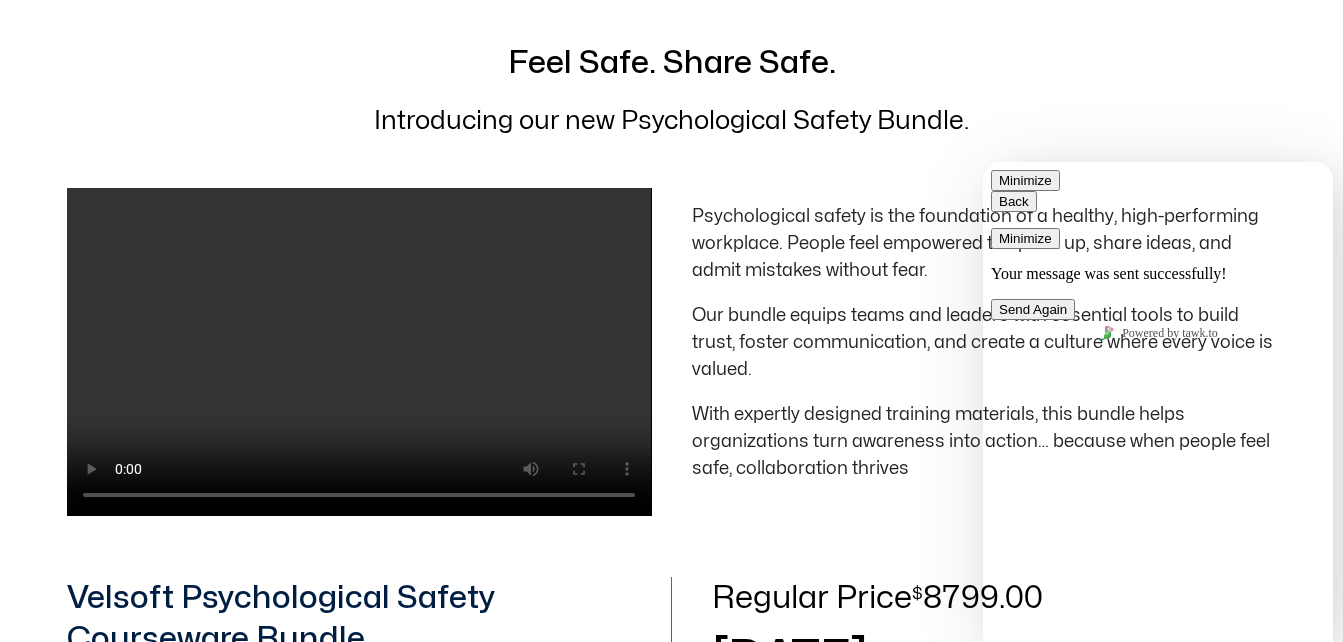 scroll, scrollTop: 400, scrollLeft: 0, axis: vertical 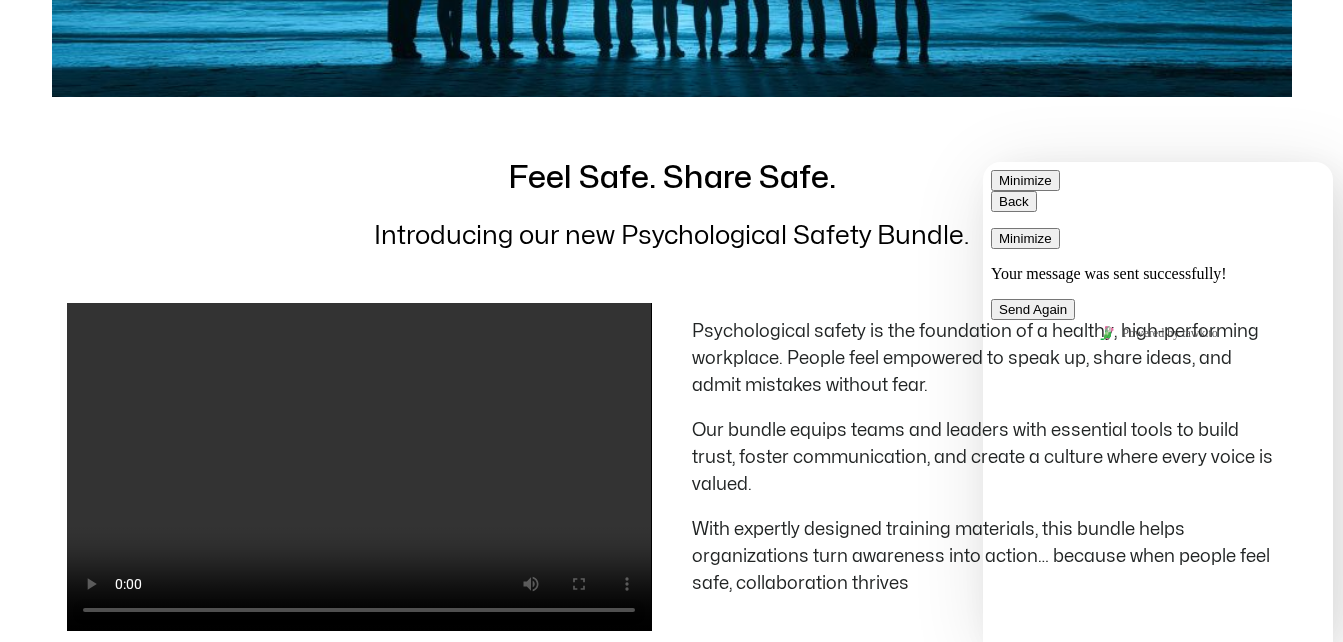 click on "Minimize" at bounding box center [1025, 238] 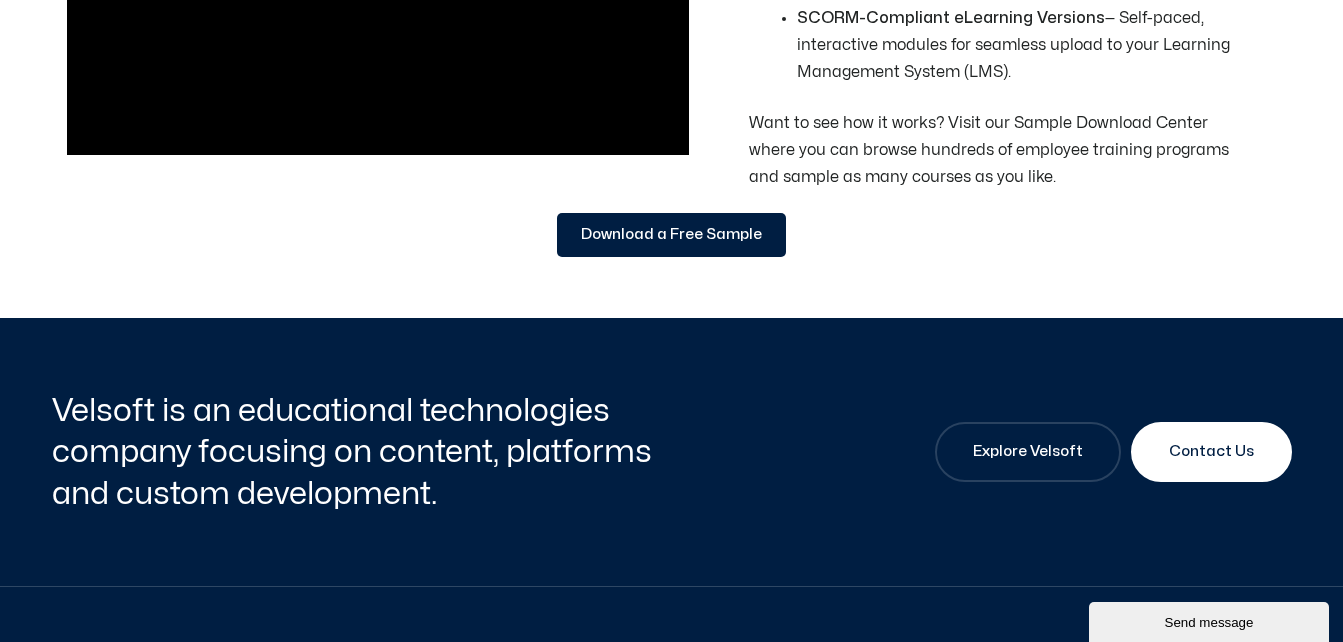 scroll, scrollTop: 2600, scrollLeft: 0, axis: vertical 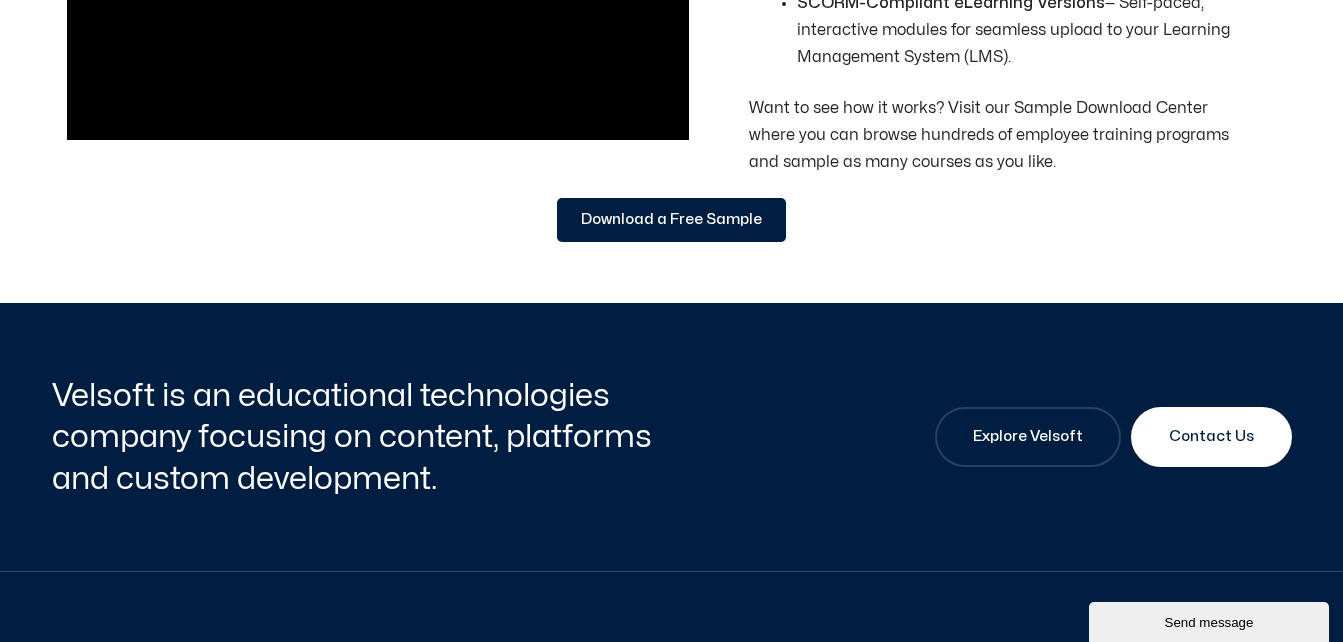 click on "Download a Free Sample" at bounding box center [671, 220] 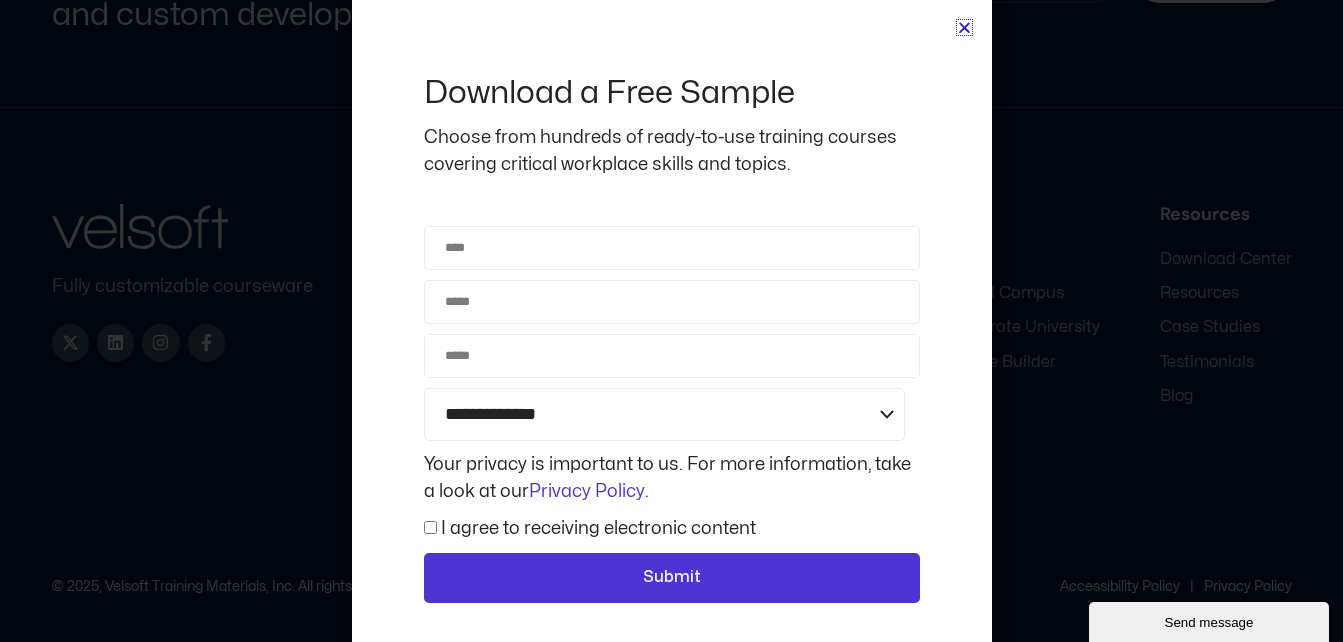 scroll, scrollTop: 3038, scrollLeft: 0, axis: vertical 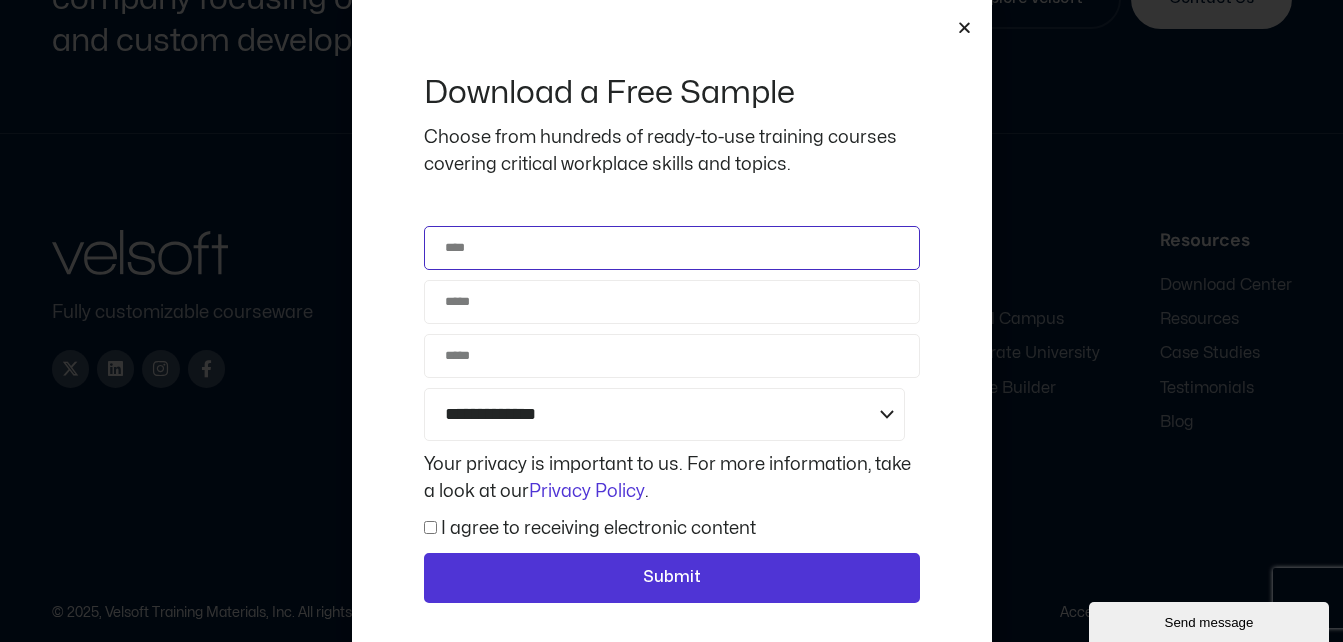 click on "Name" 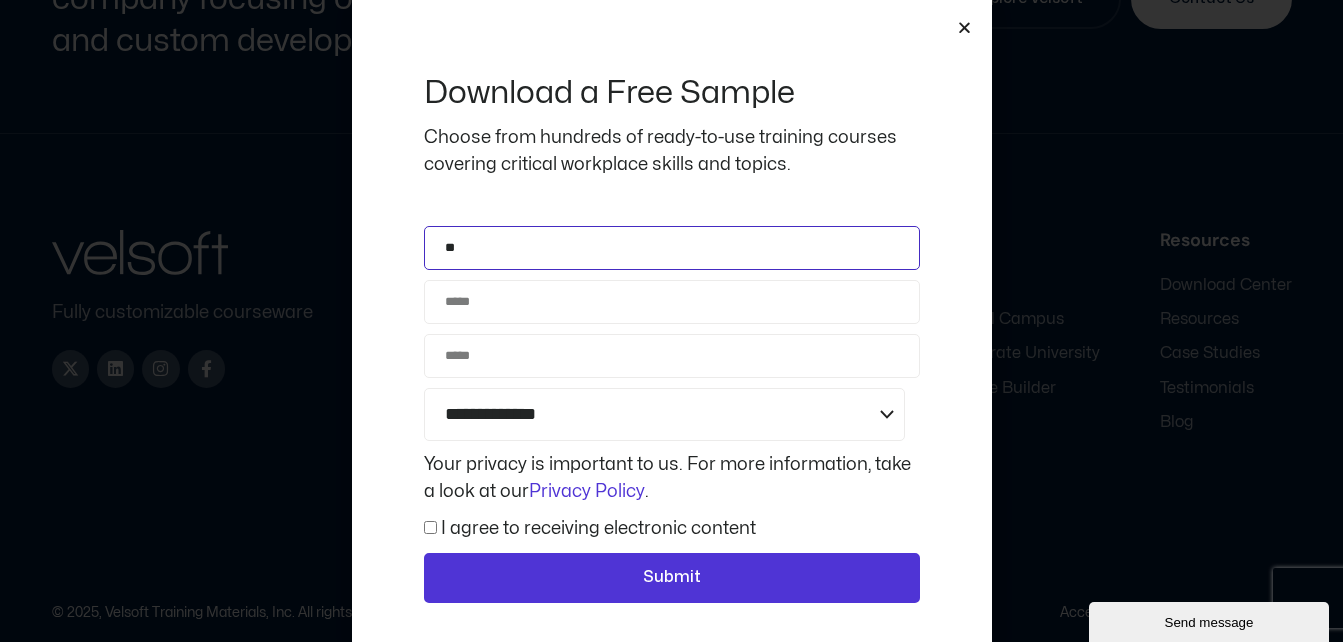 type on "*" 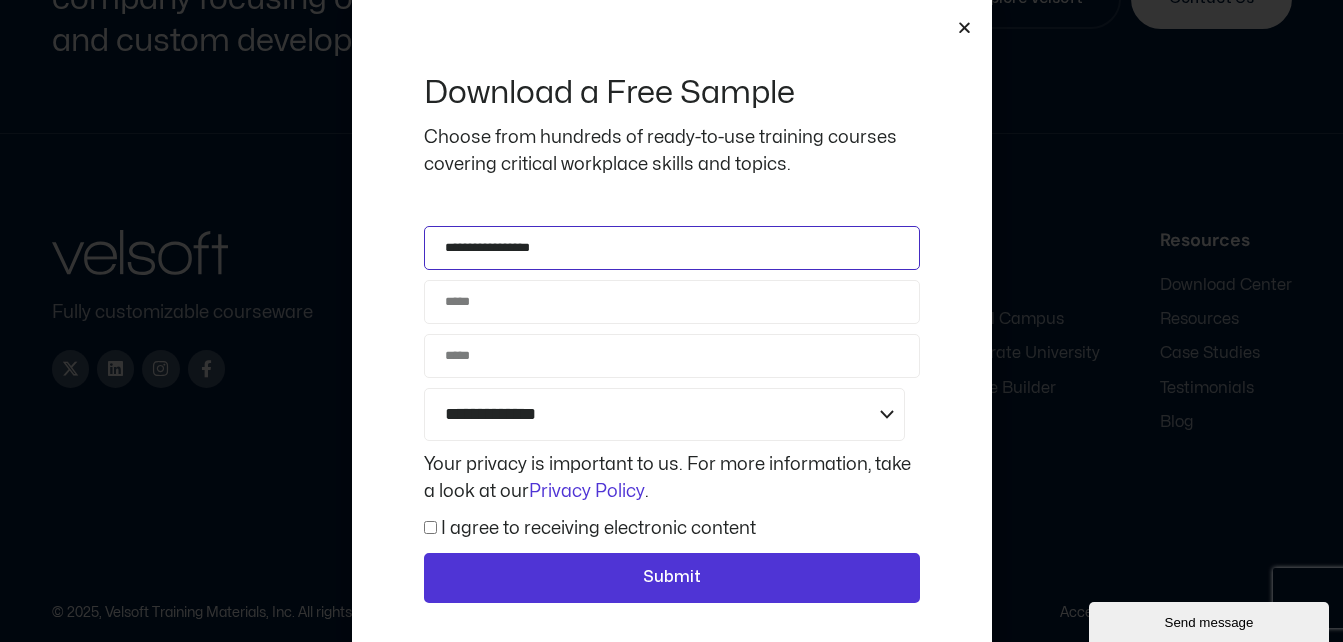 type on "**********" 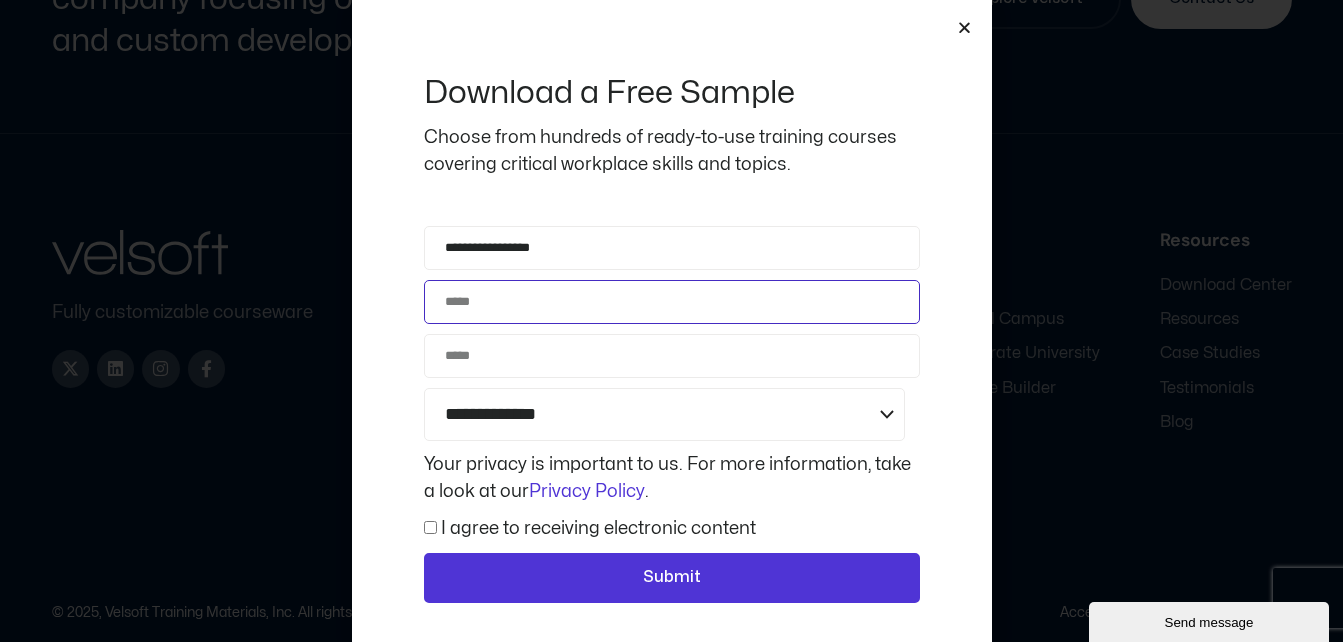 click on "Email" 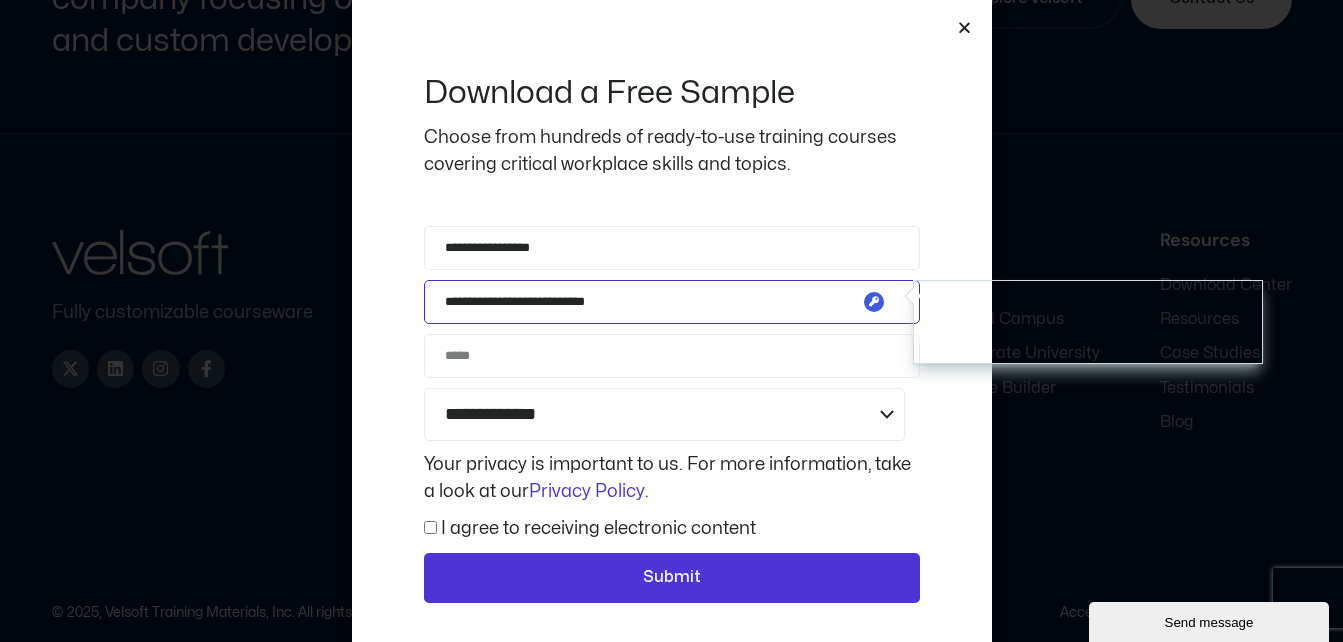 type on "**********" 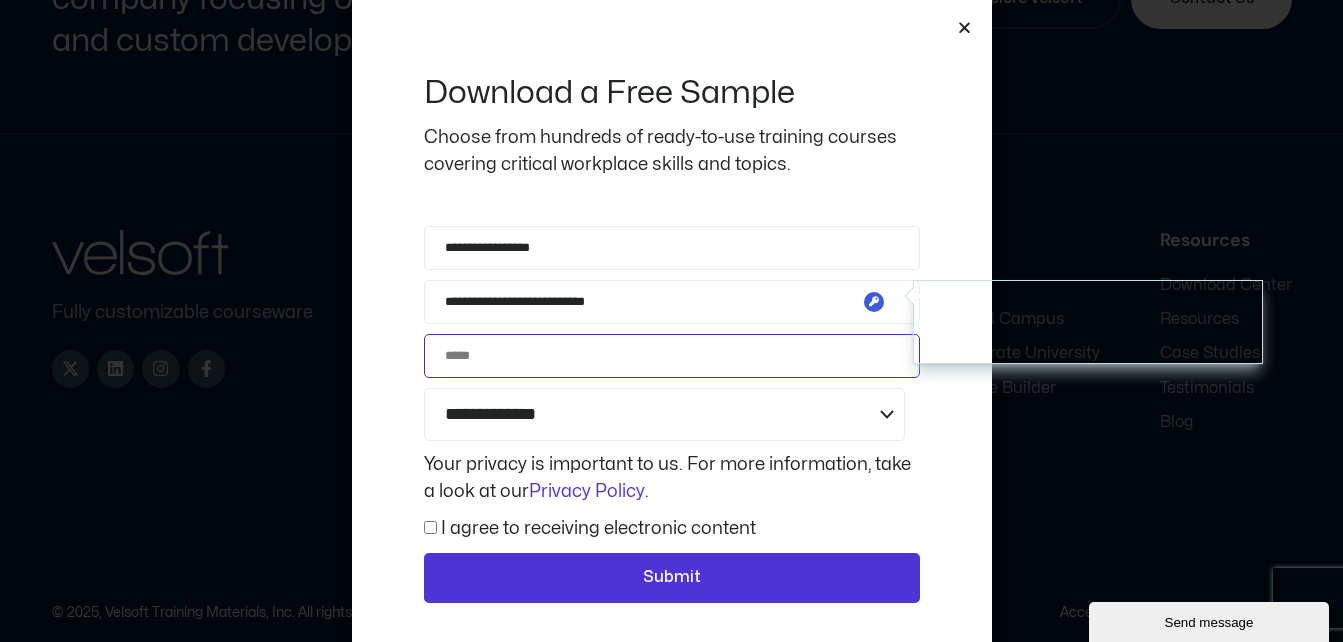 click on "Phone" 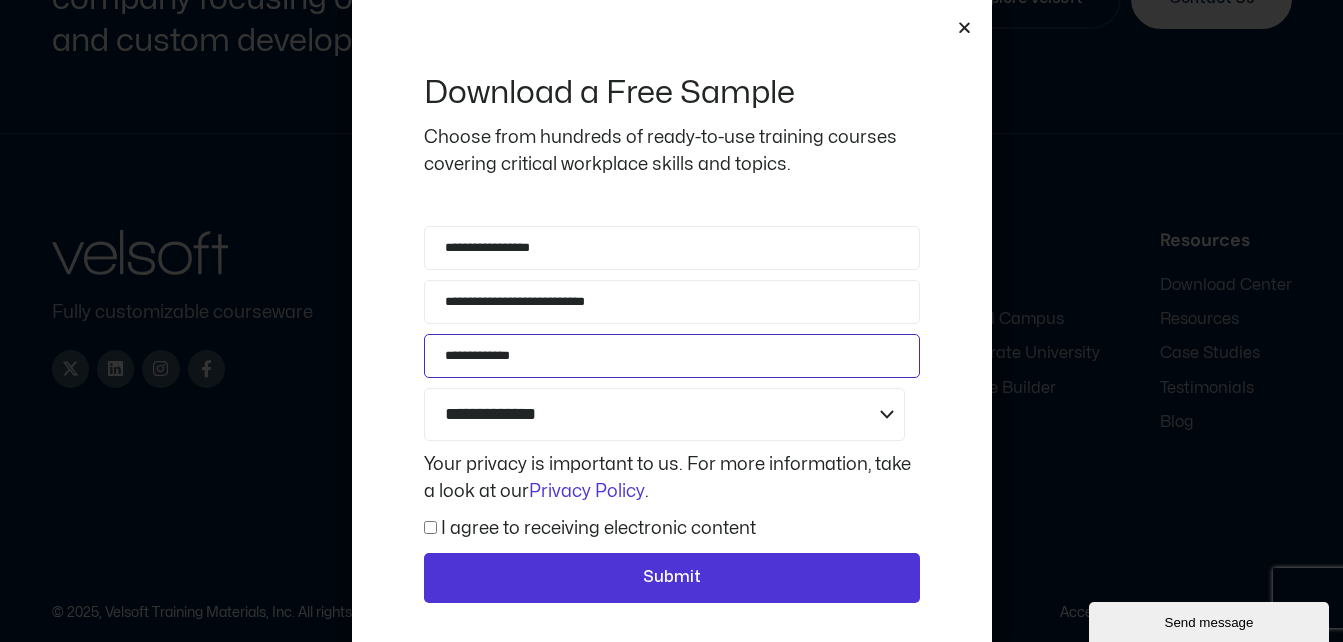 type on "**********" 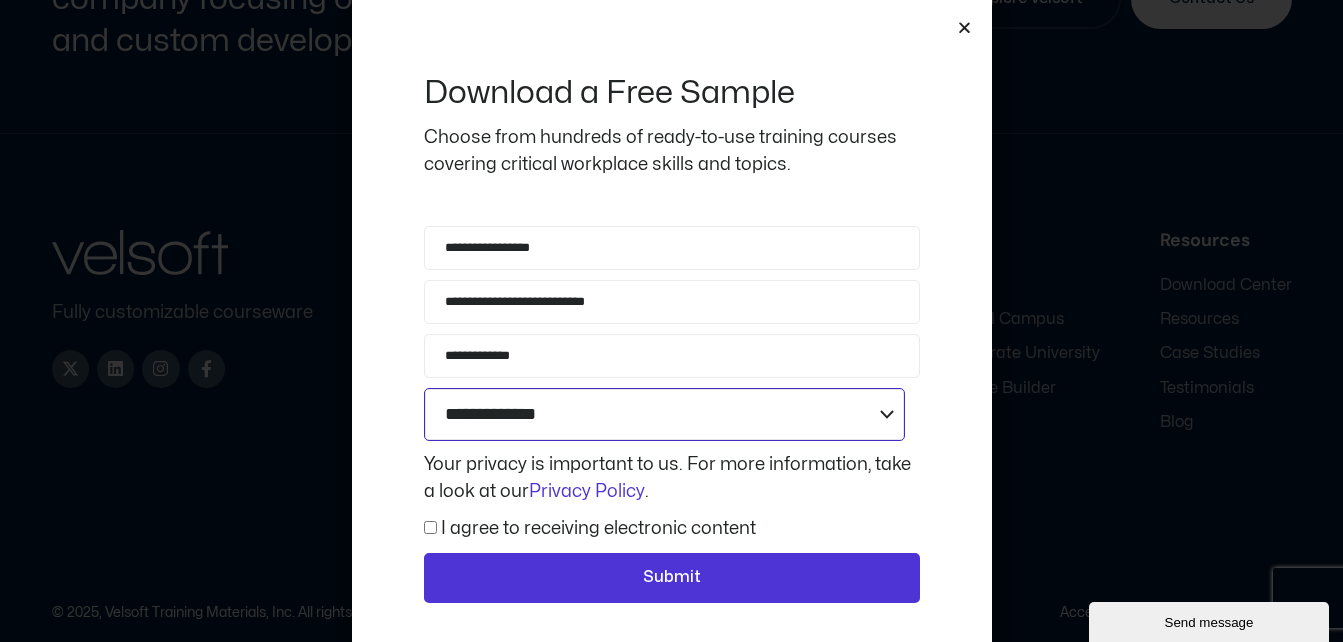 click on "**********" 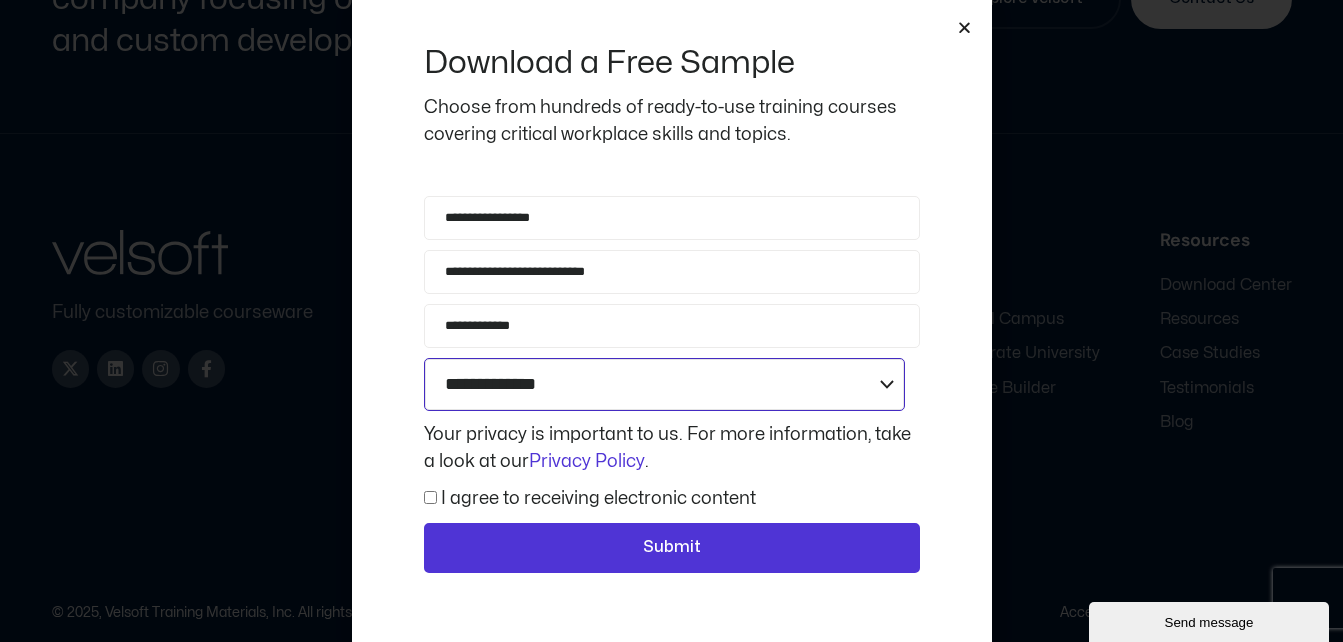 scroll, scrollTop: 33, scrollLeft: 0, axis: vertical 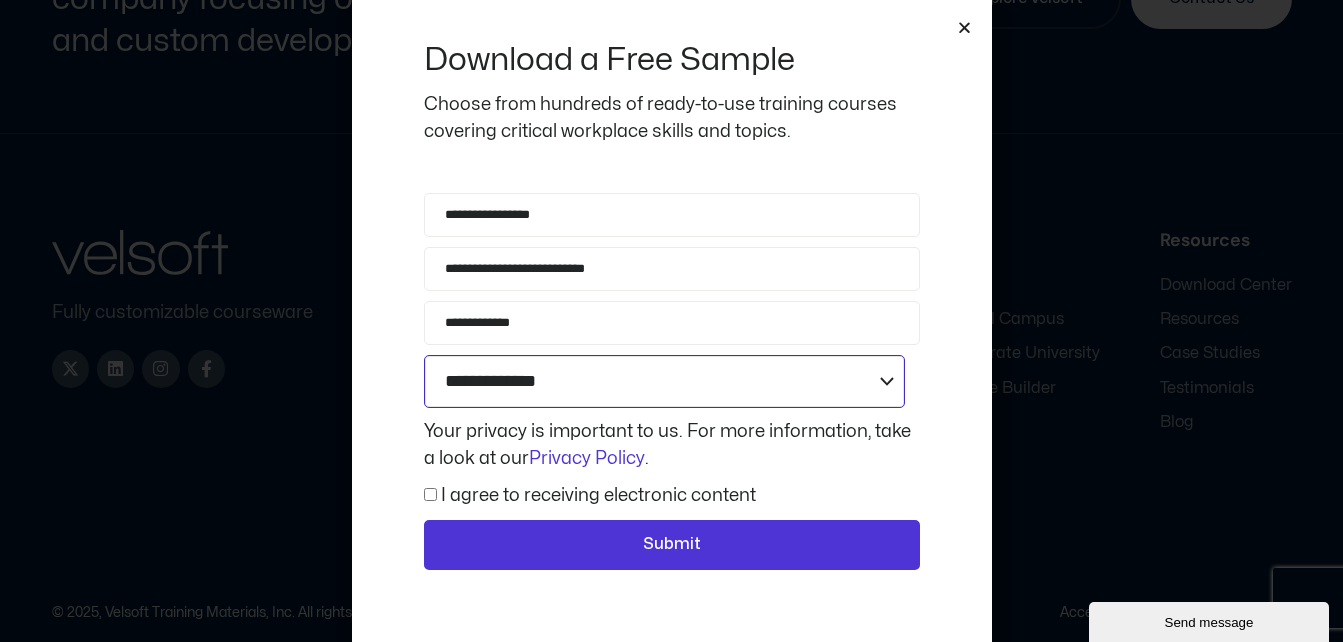 click on "**********" 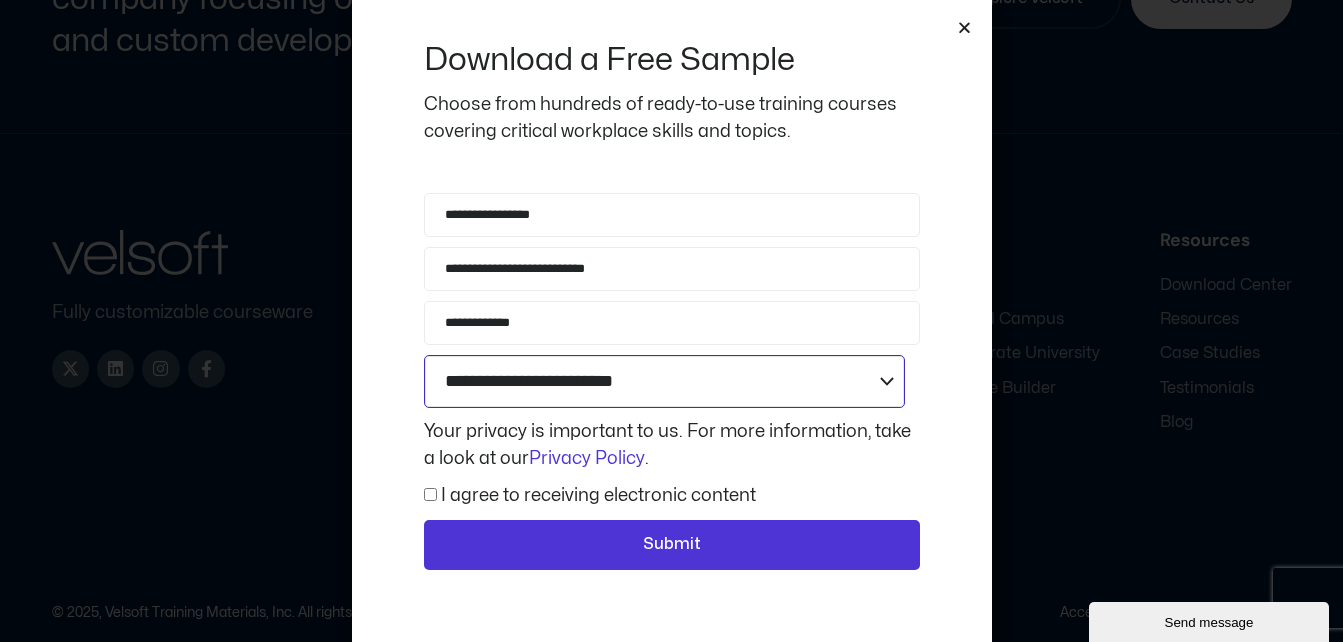click on "**********" 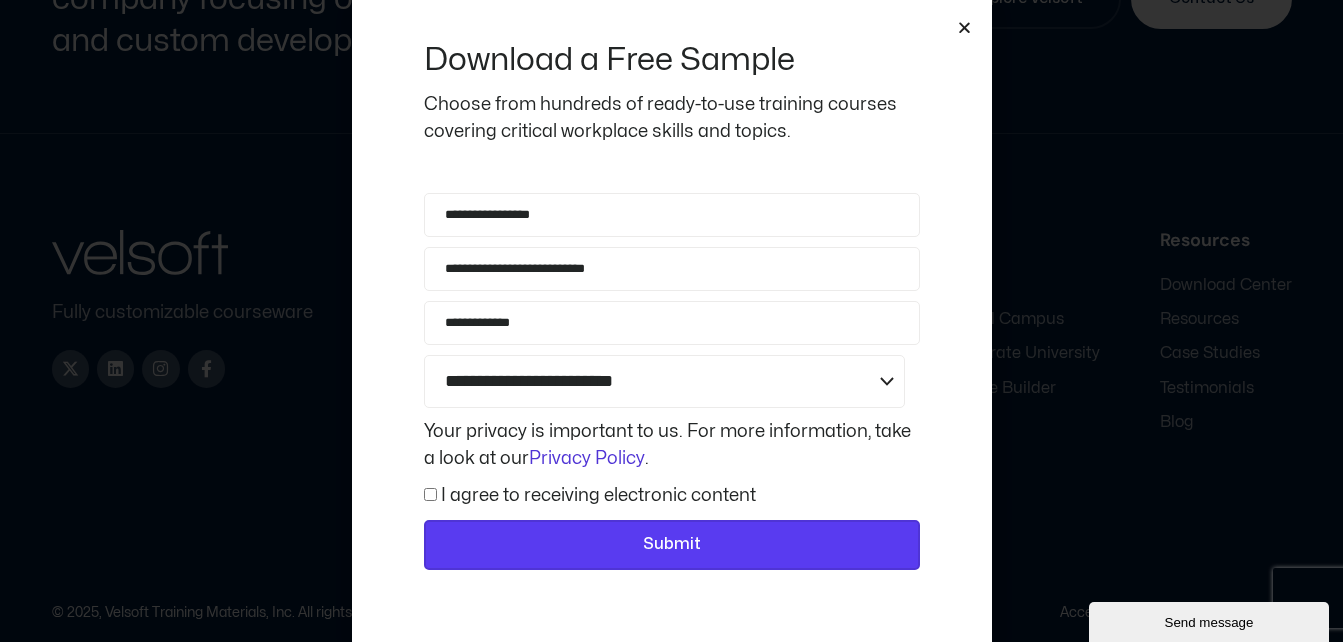 click on "Submit" 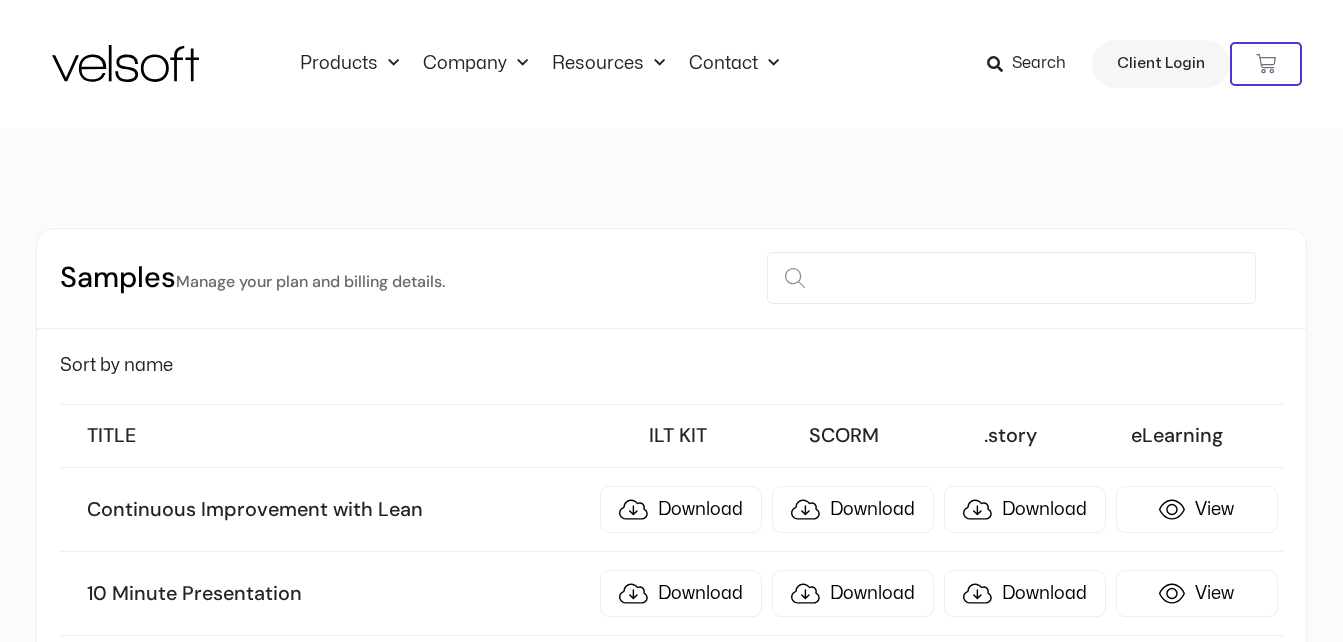 scroll, scrollTop: 0, scrollLeft: 0, axis: both 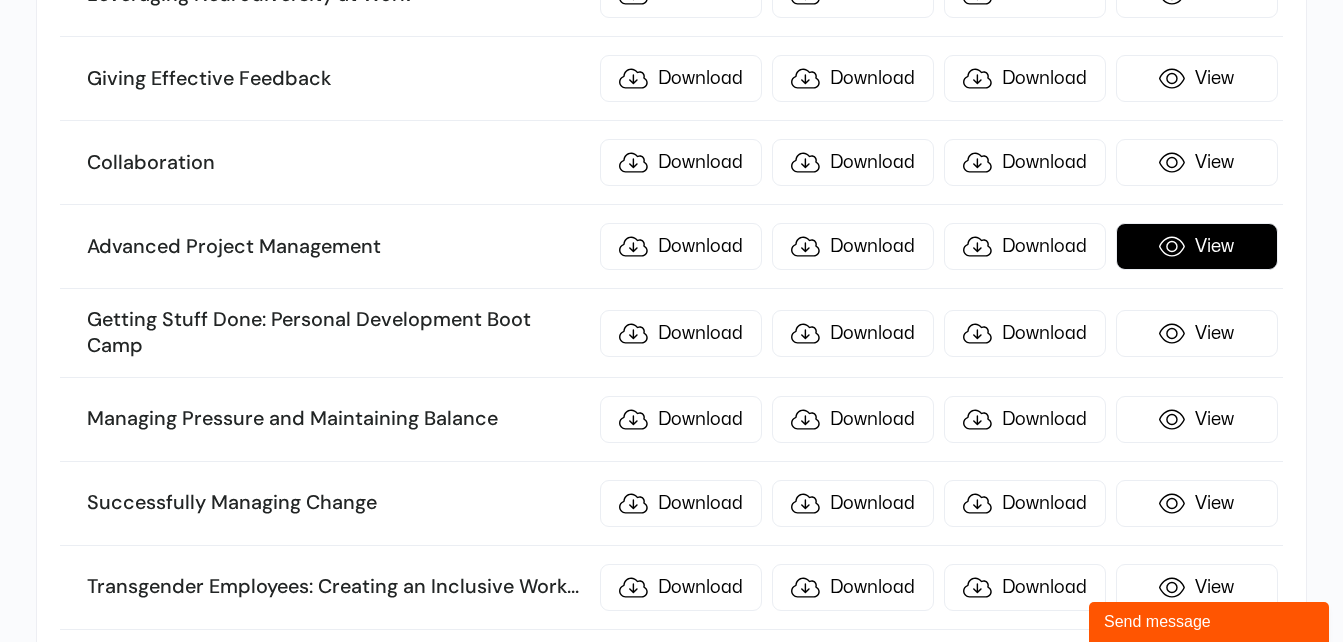 click on "View" at bounding box center [1197, 246] 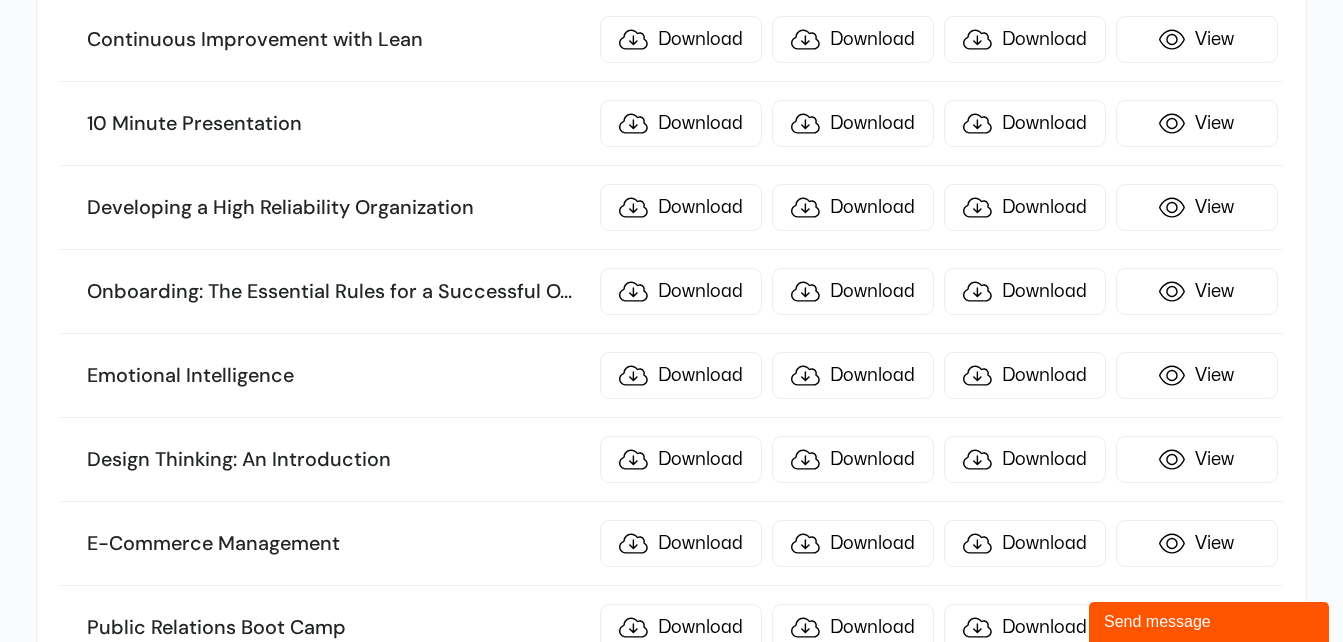 scroll, scrollTop: 500, scrollLeft: 0, axis: vertical 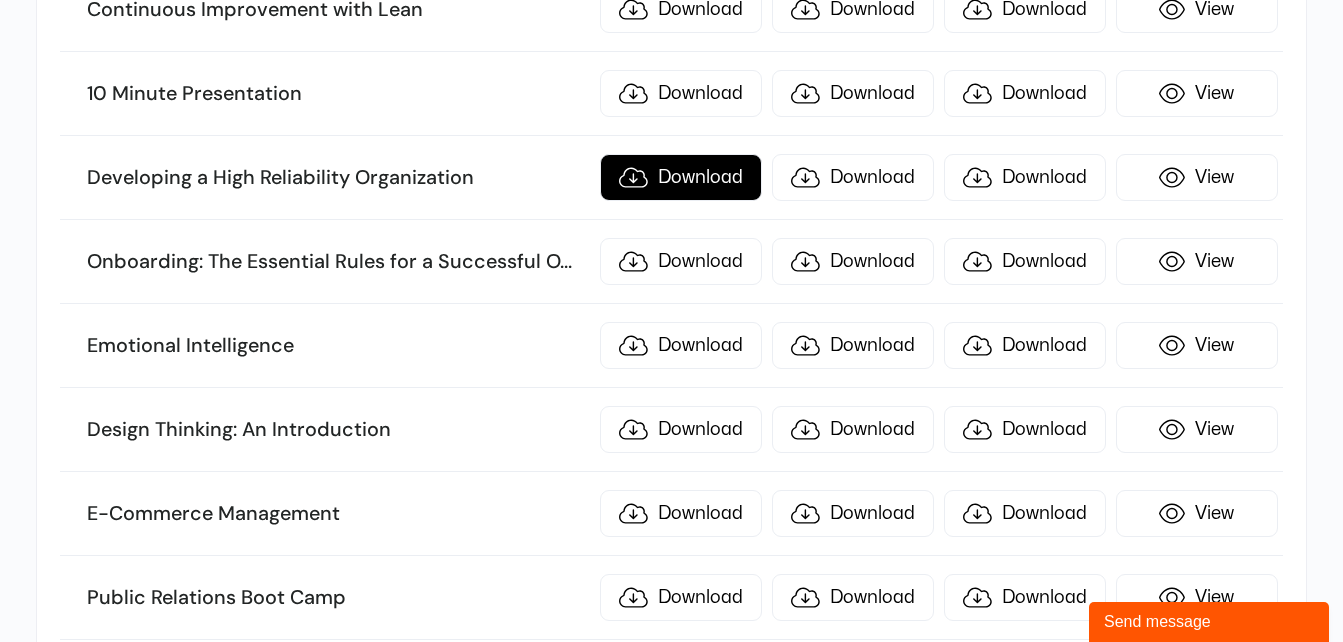 click on "Download" at bounding box center [681, 177] 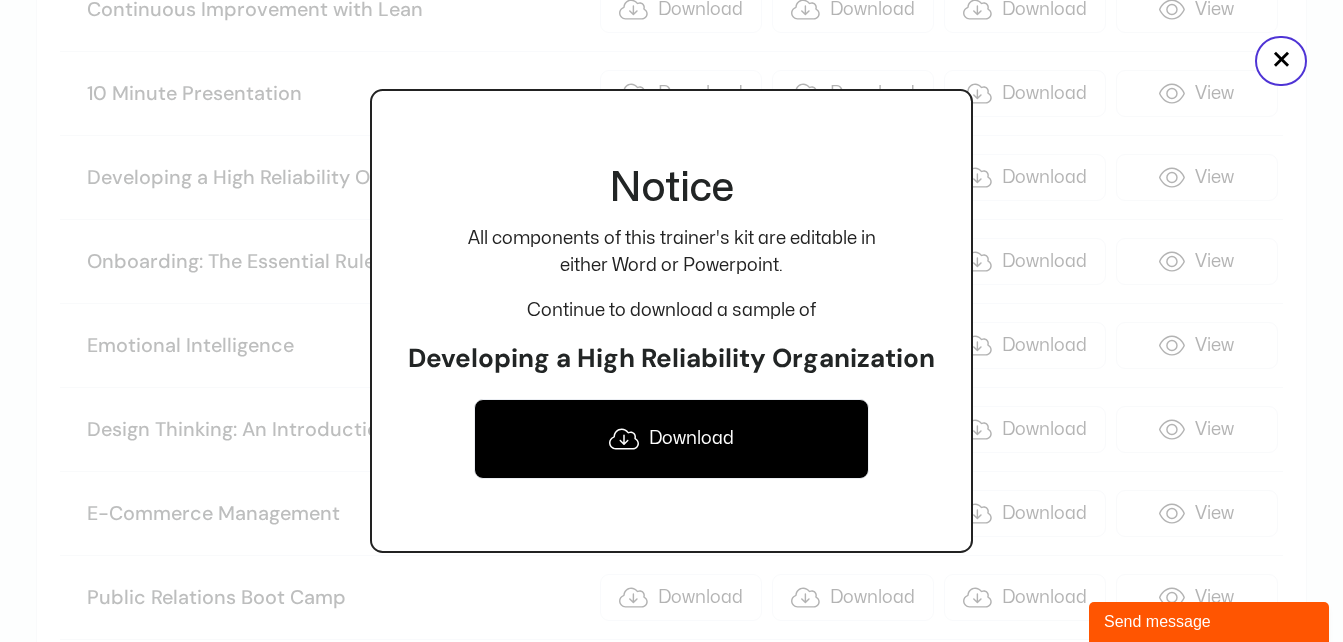 click on "Download" at bounding box center [671, 439] 